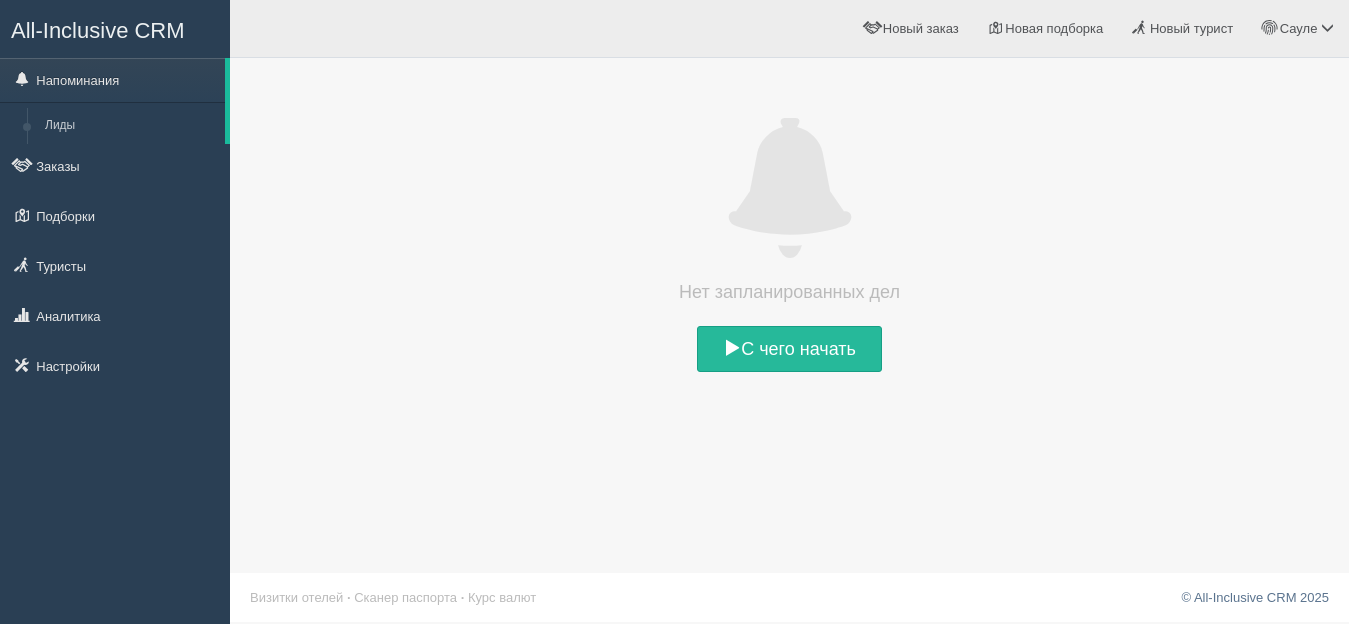 scroll, scrollTop: 0, scrollLeft: 0, axis: both 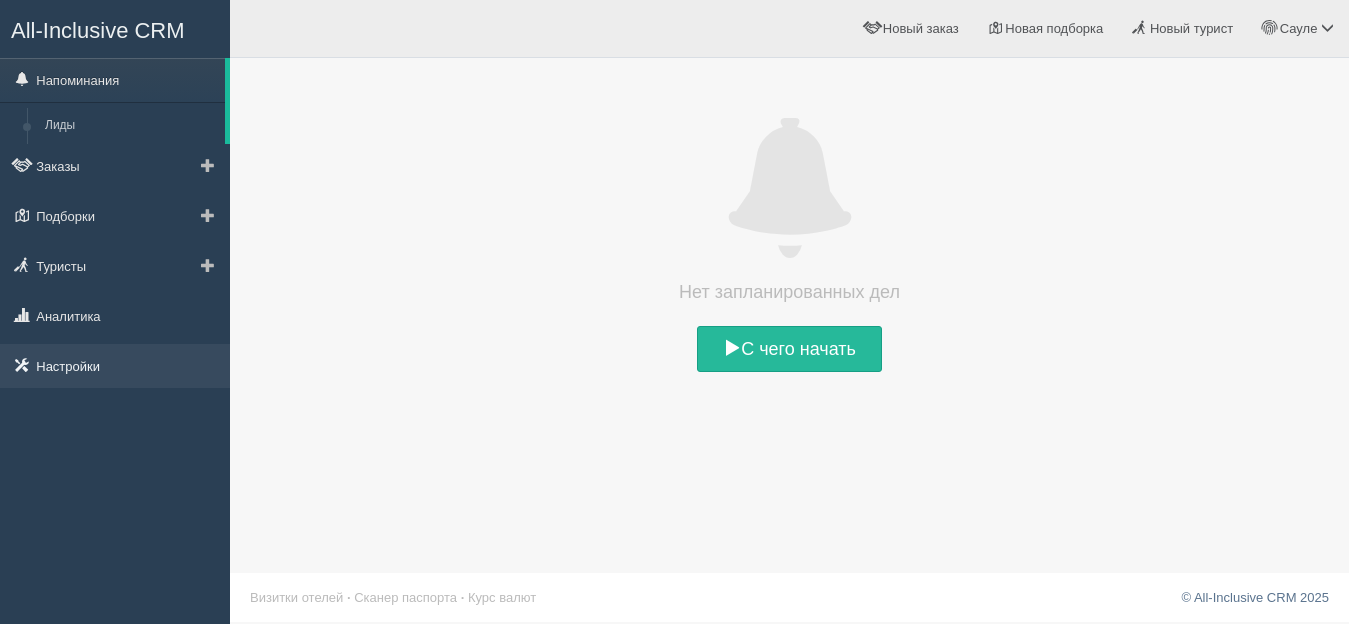click on "Настройки" at bounding box center [115, 366] 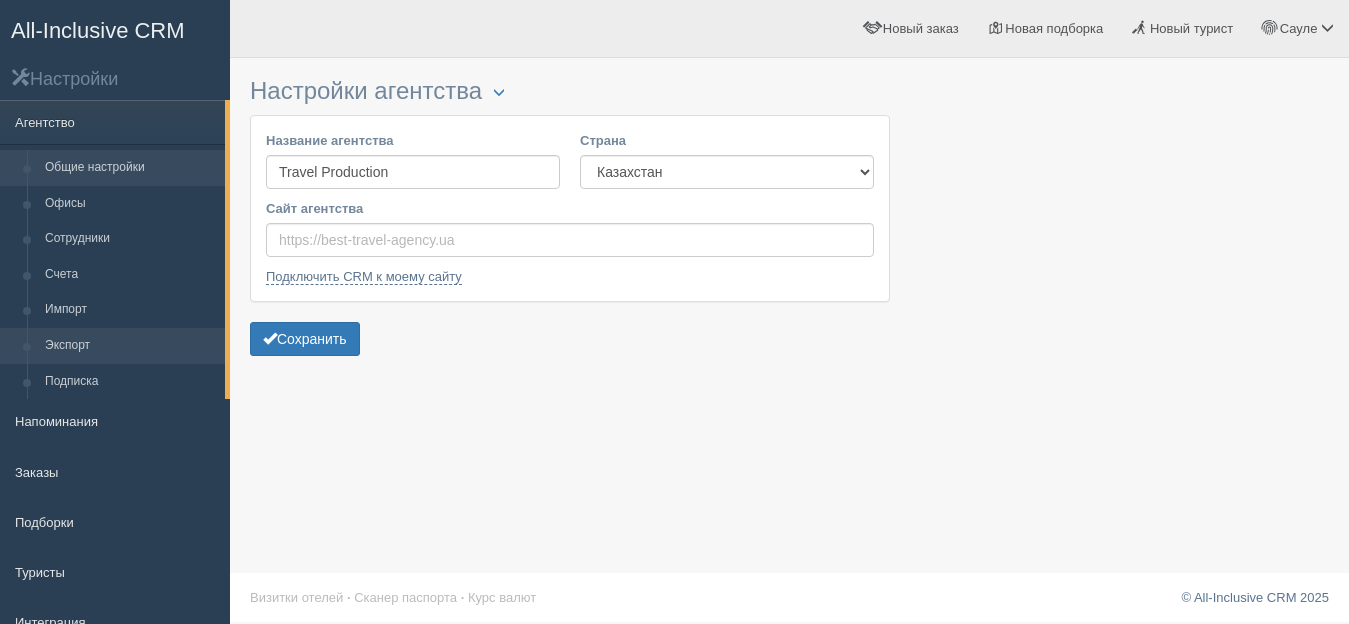 scroll, scrollTop: 0, scrollLeft: 0, axis: both 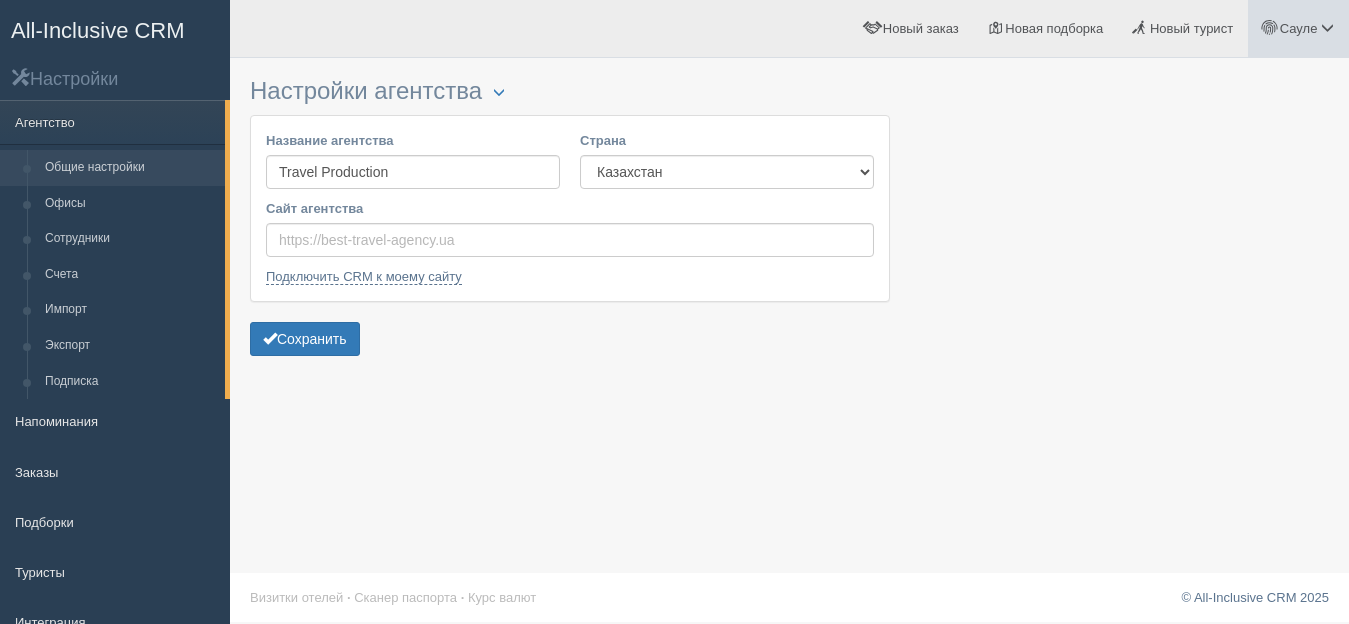 click on "Сауле" at bounding box center [1299, 28] 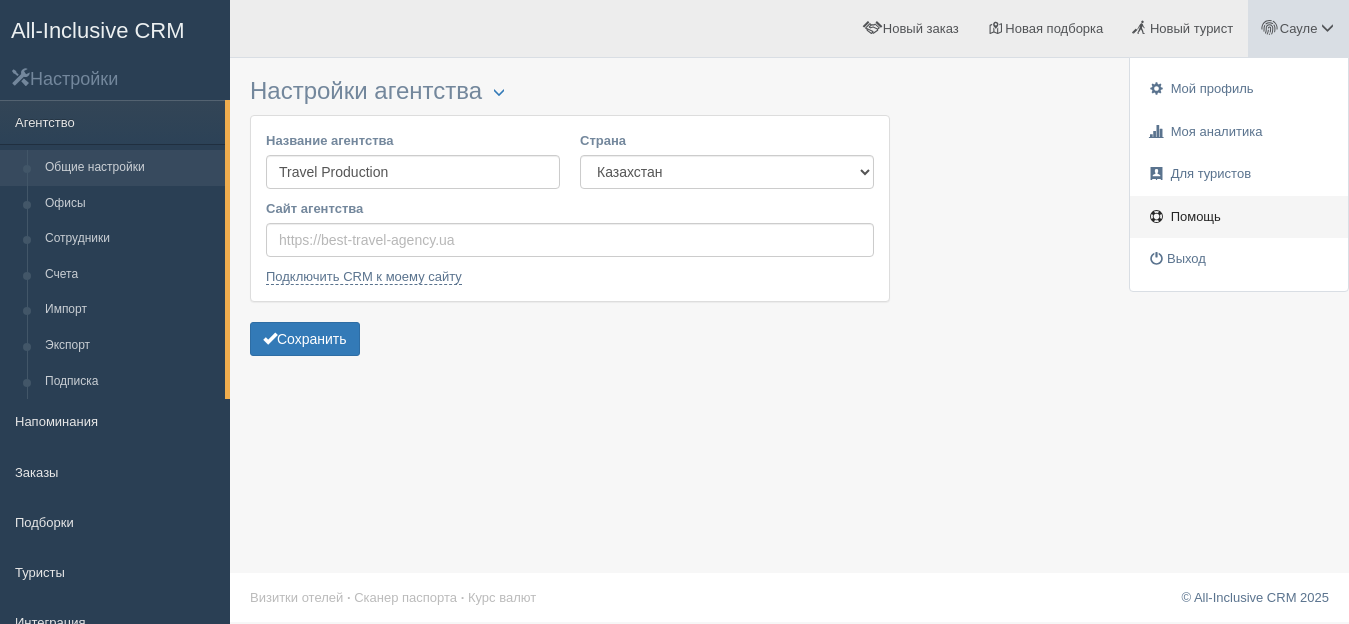 click on "Помощь" at bounding box center (1196, 216) 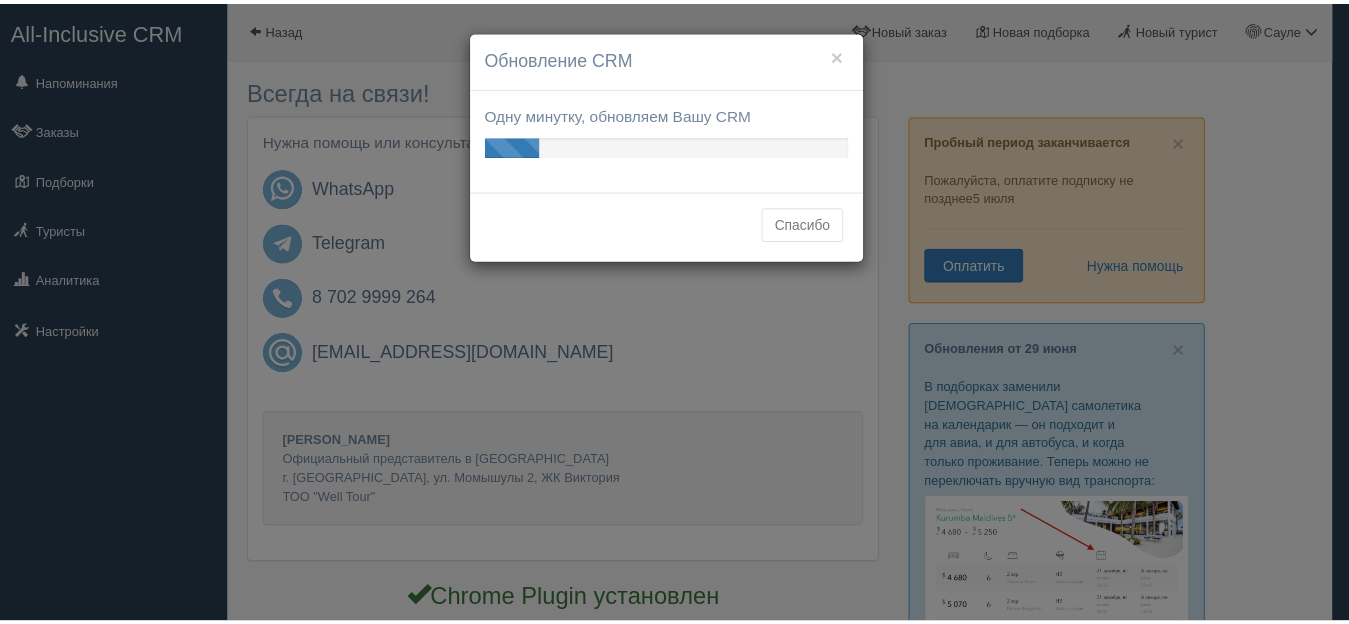 scroll, scrollTop: 0, scrollLeft: 0, axis: both 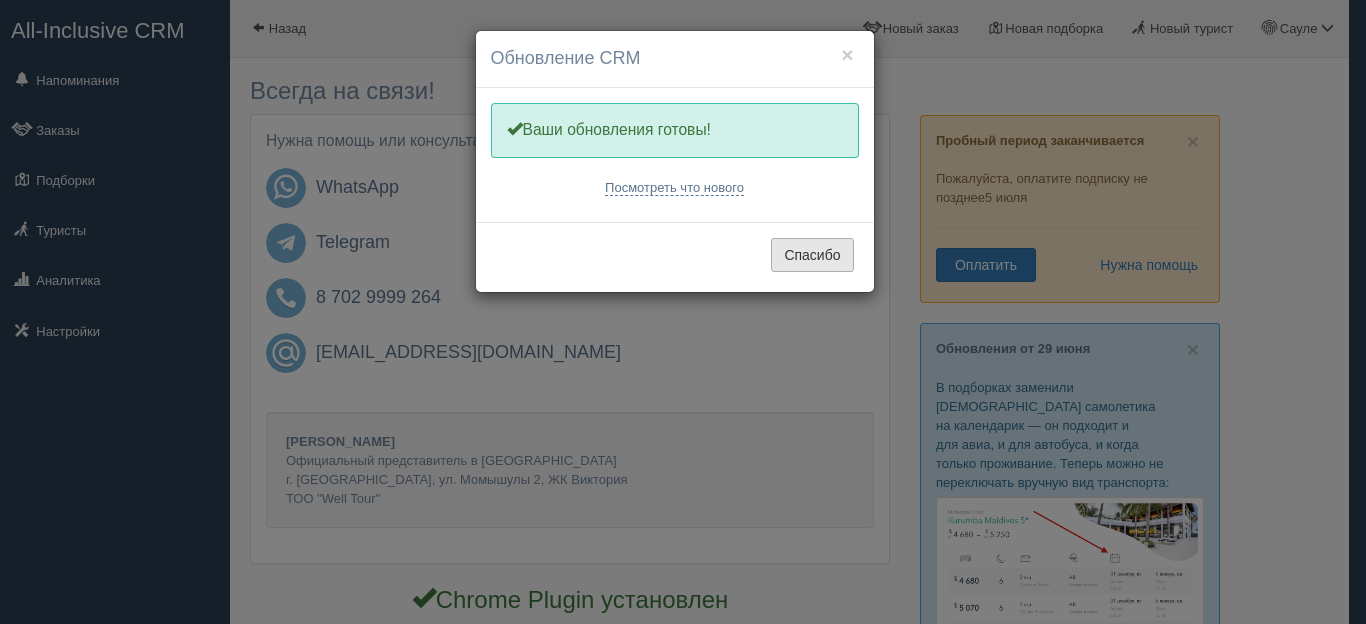 click on "Спасибо" at bounding box center (812, 255) 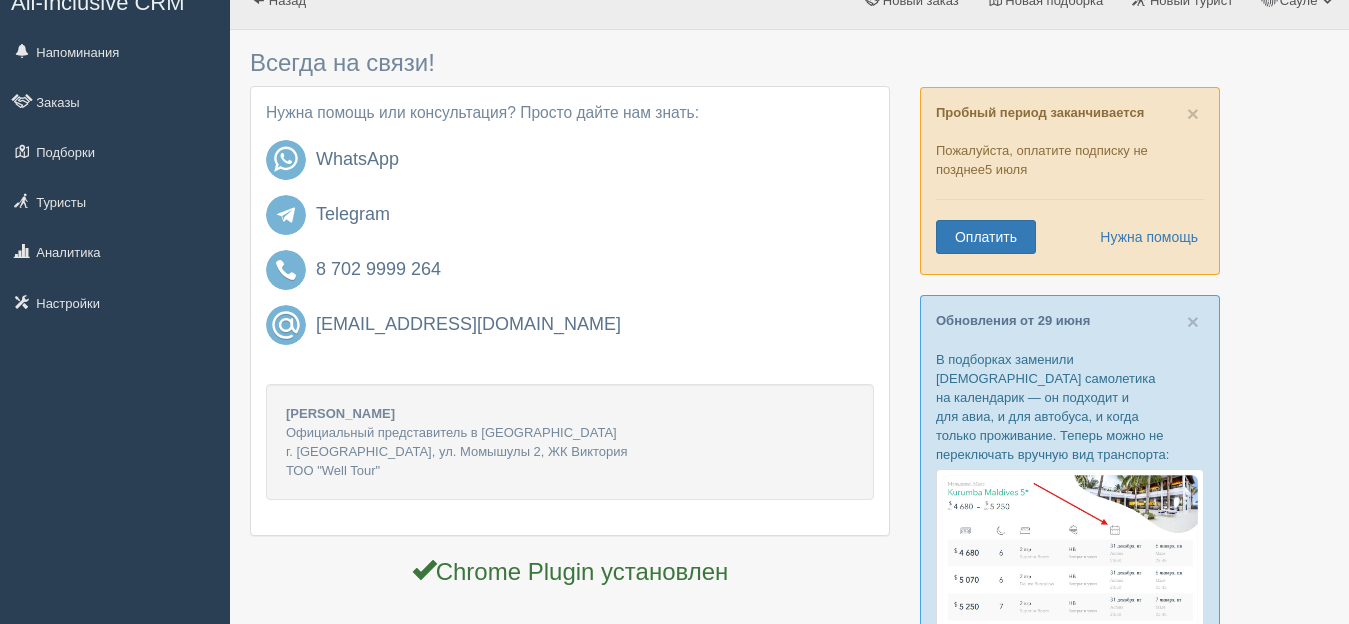 scroll, scrollTop: 0, scrollLeft: 0, axis: both 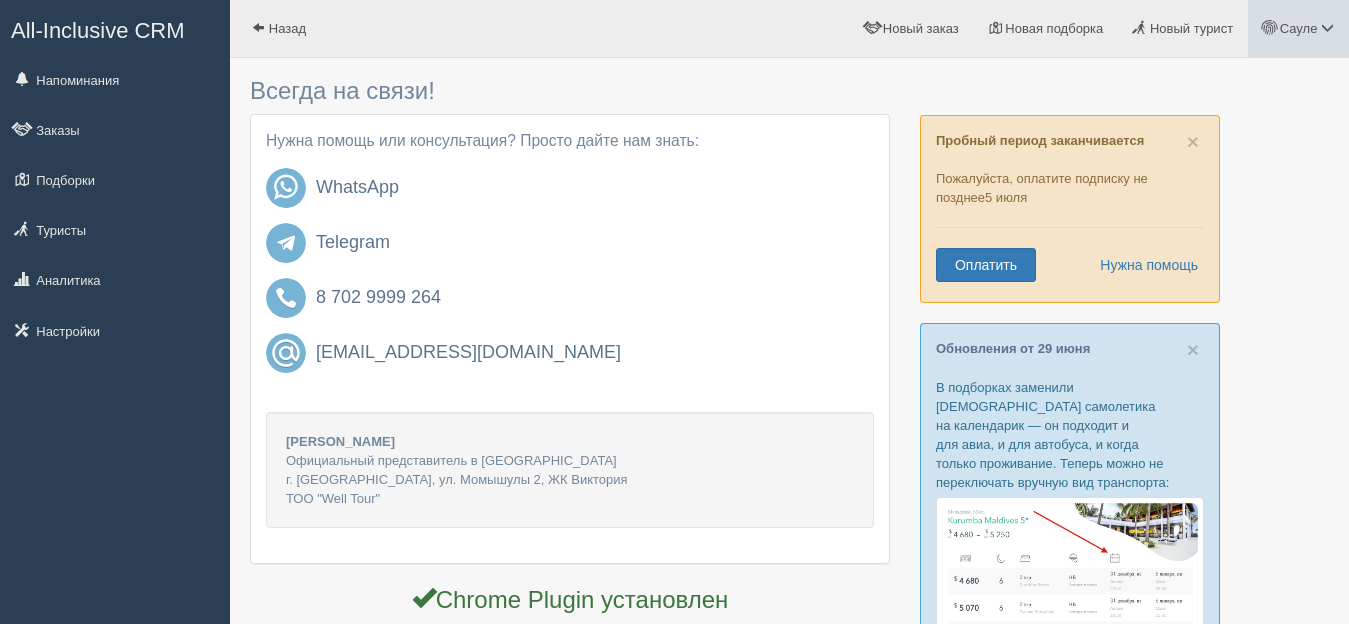click at bounding box center [1327, 27] 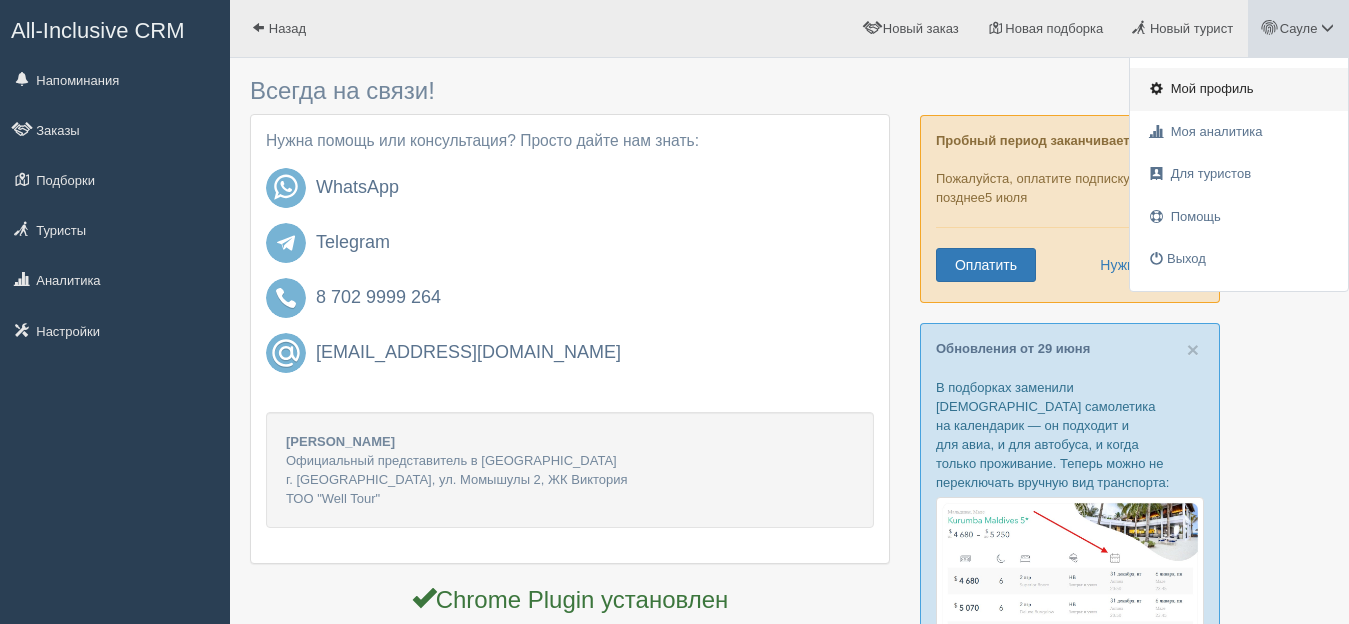 click on "Мой профиль" at bounding box center (1212, 88) 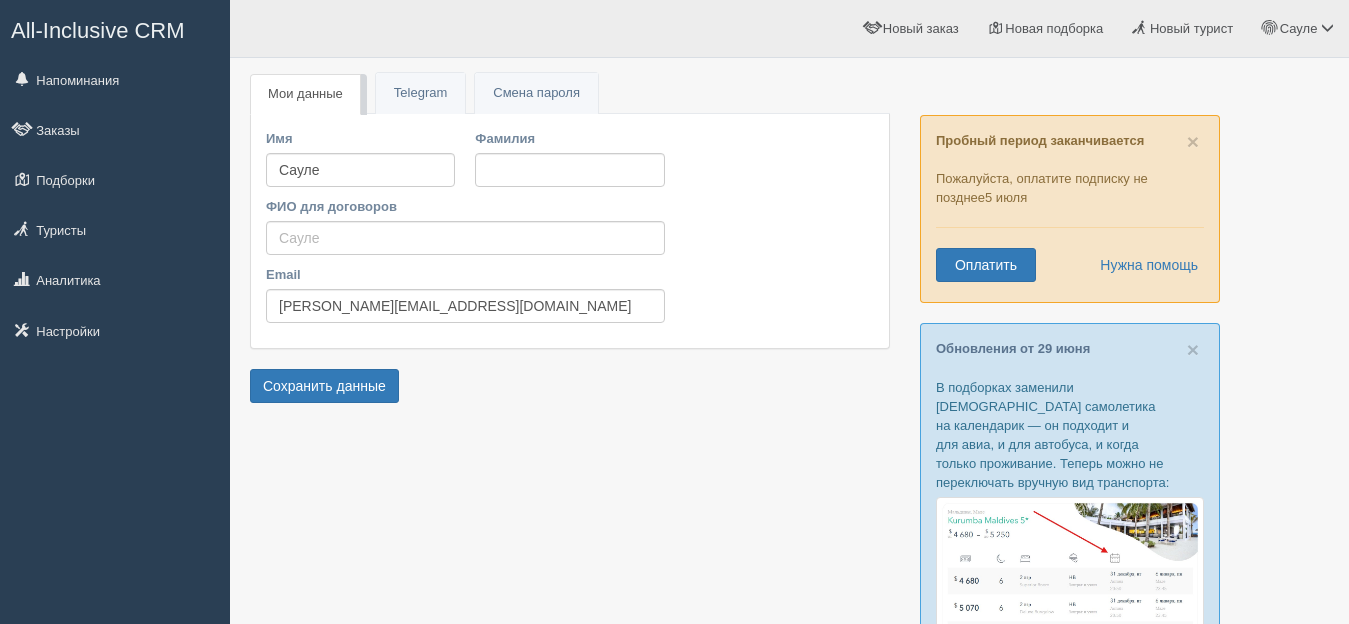 scroll, scrollTop: 0, scrollLeft: 0, axis: both 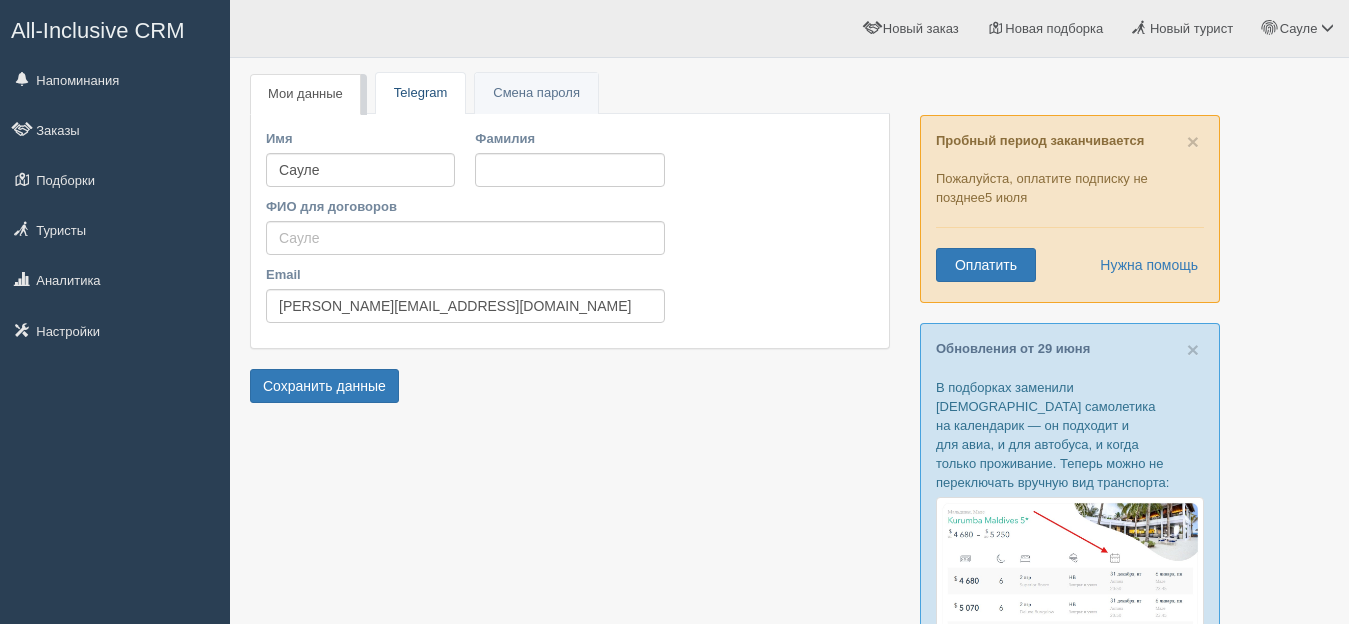 click on "Telegram" at bounding box center (420, 93) 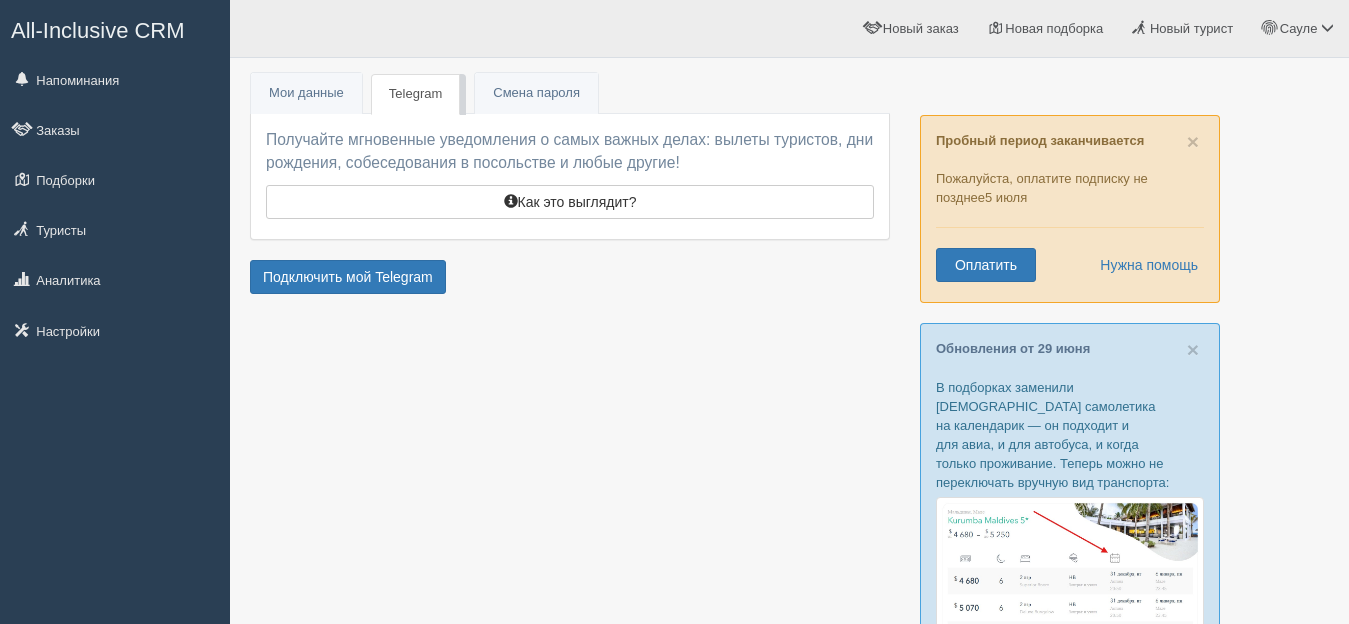 scroll, scrollTop: 0, scrollLeft: 0, axis: both 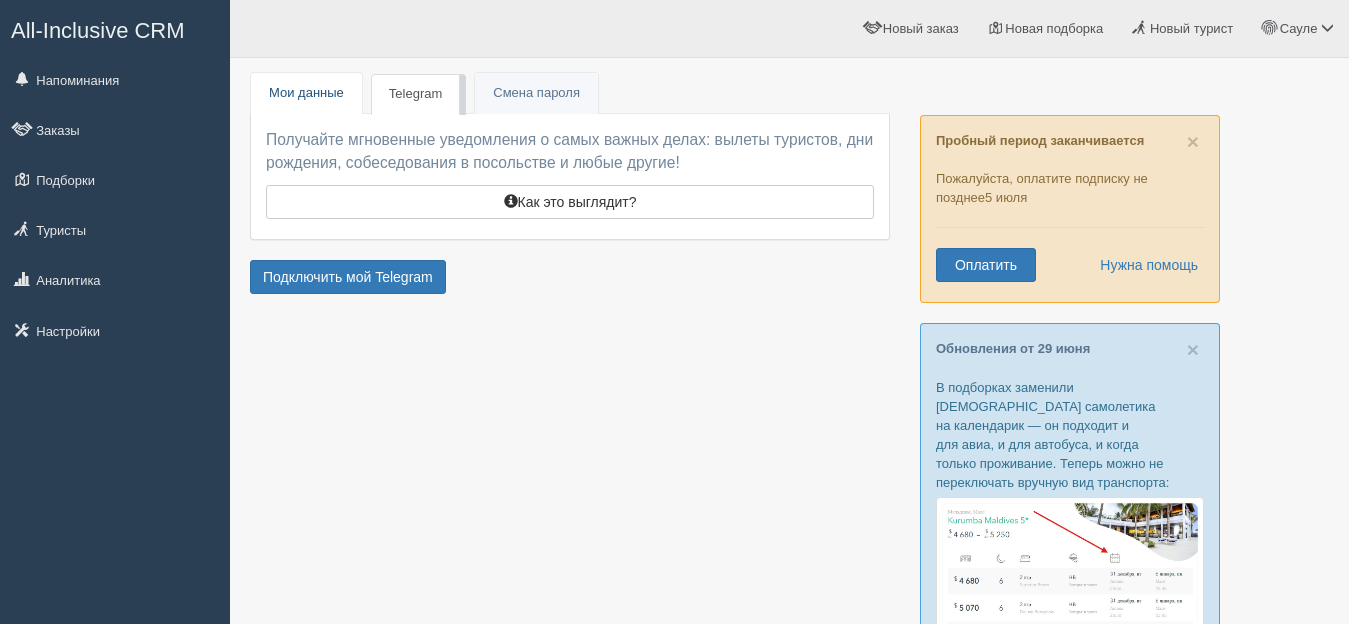 click on "Мои данные" at bounding box center [306, 93] 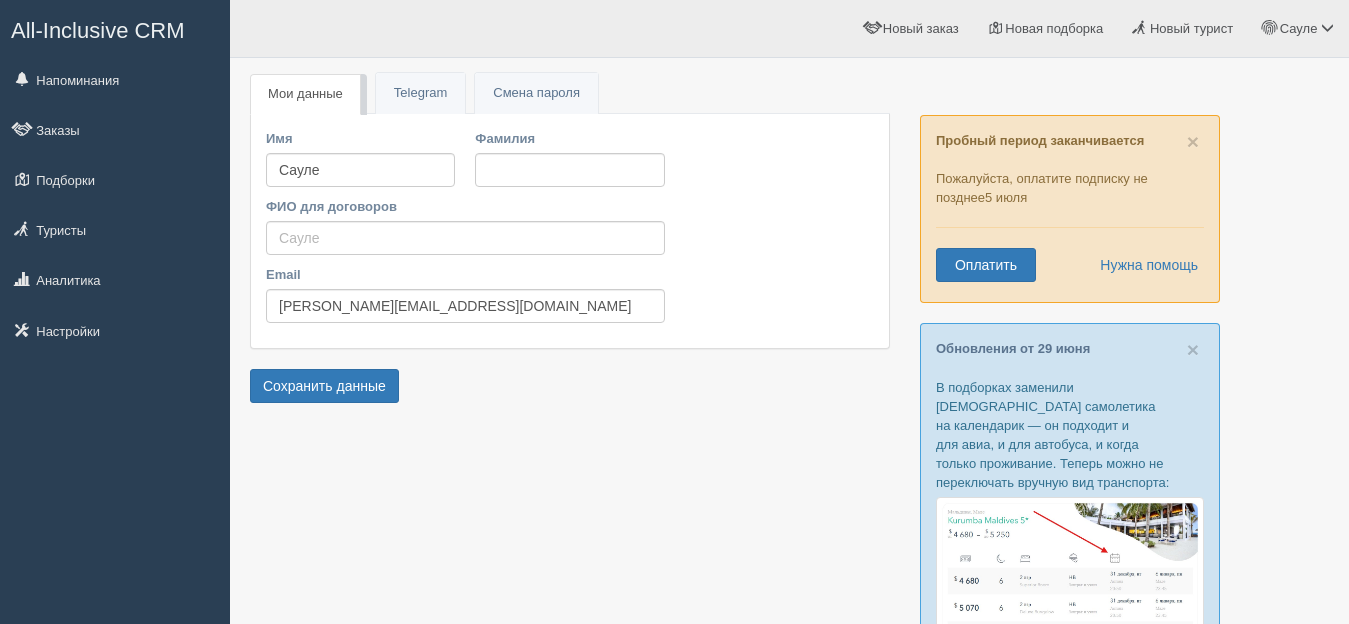 scroll, scrollTop: 0, scrollLeft: 0, axis: both 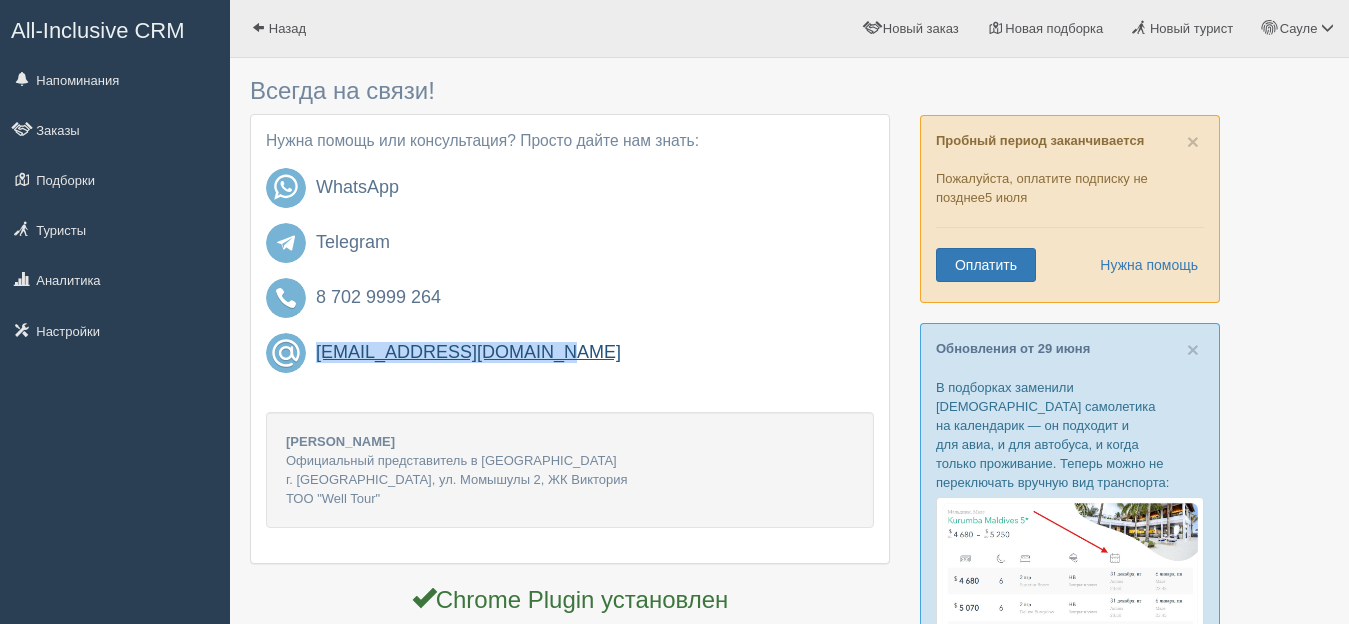drag, startPoint x: 573, startPoint y: 338, endPoint x: 317, endPoint y: 350, distance: 256.2811 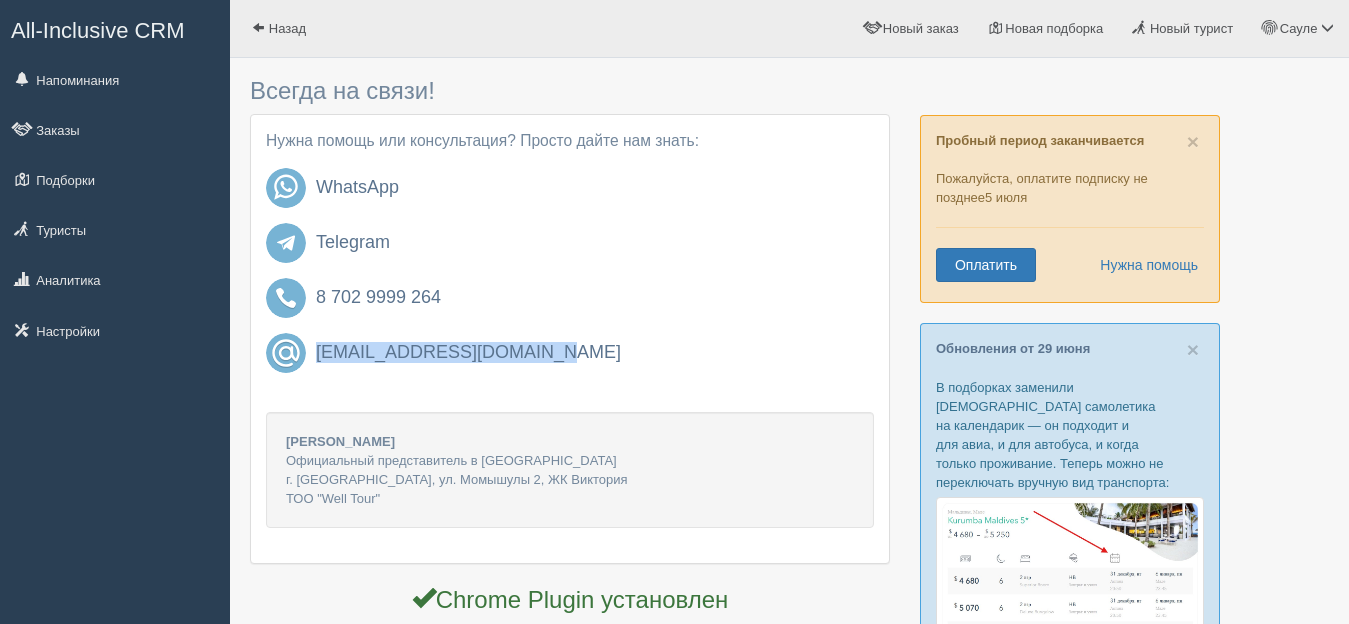 copy on "help@allinclusivecrm.com" 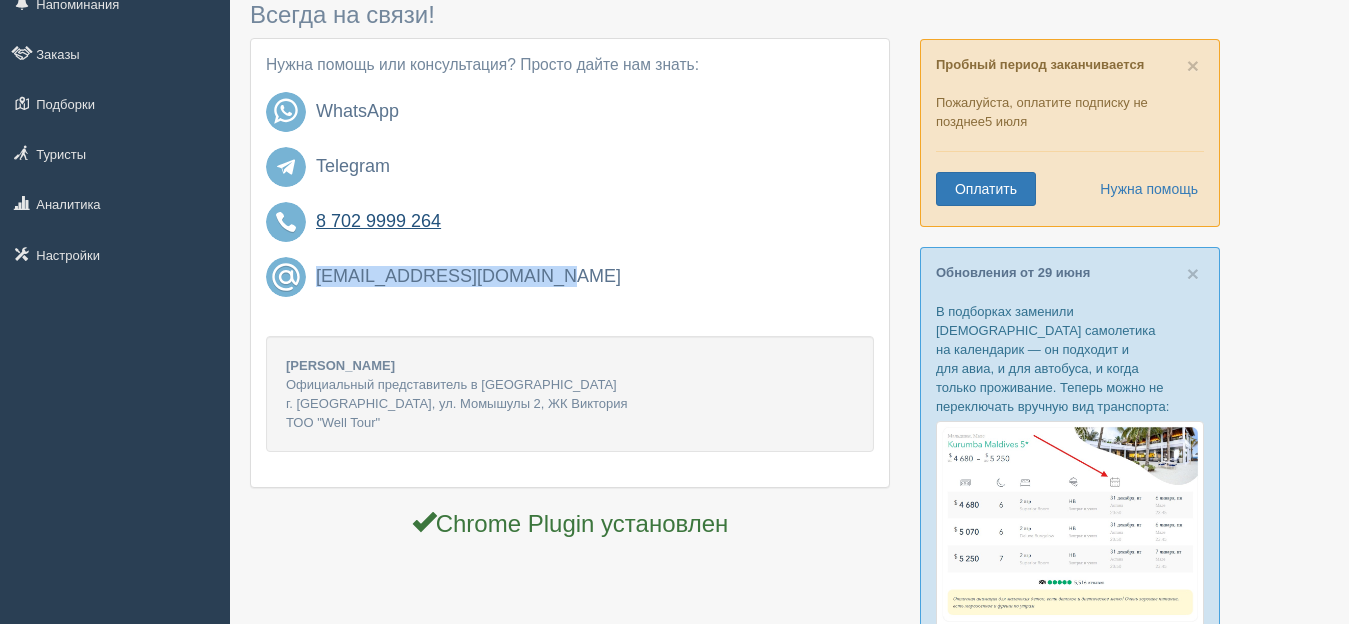 scroll, scrollTop: 0, scrollLeft: 0, axis: both 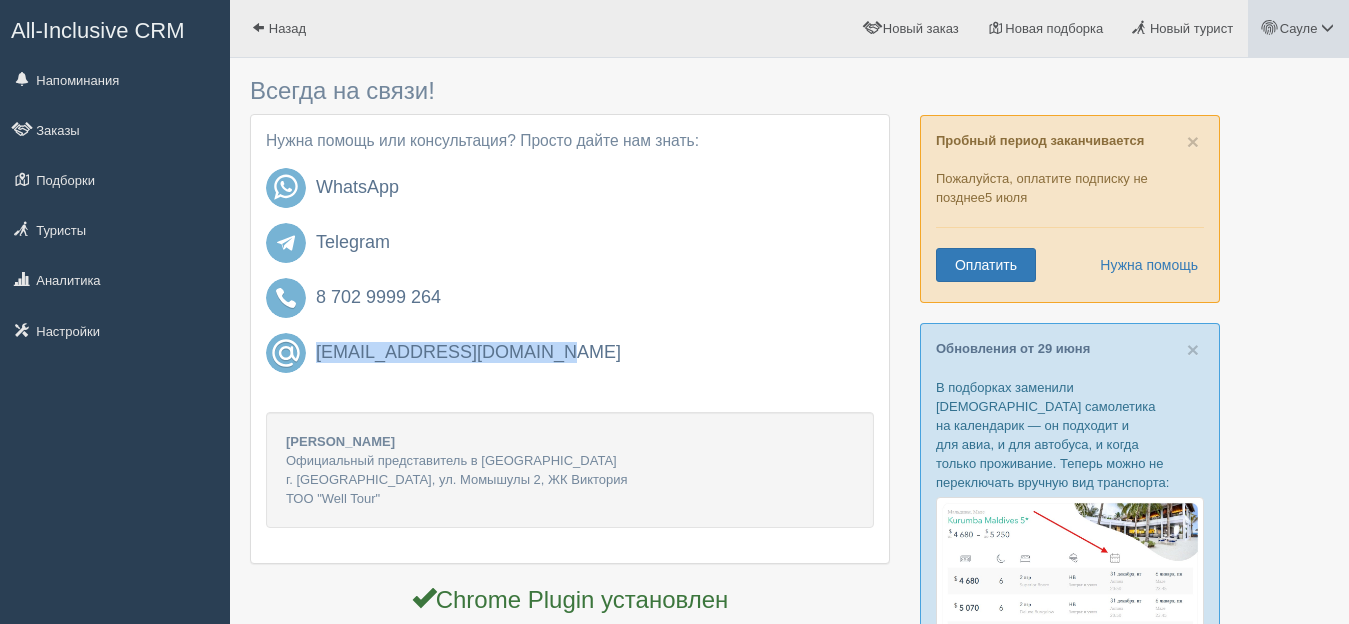 click on "Сауле" at bounding box center (1298, 28) 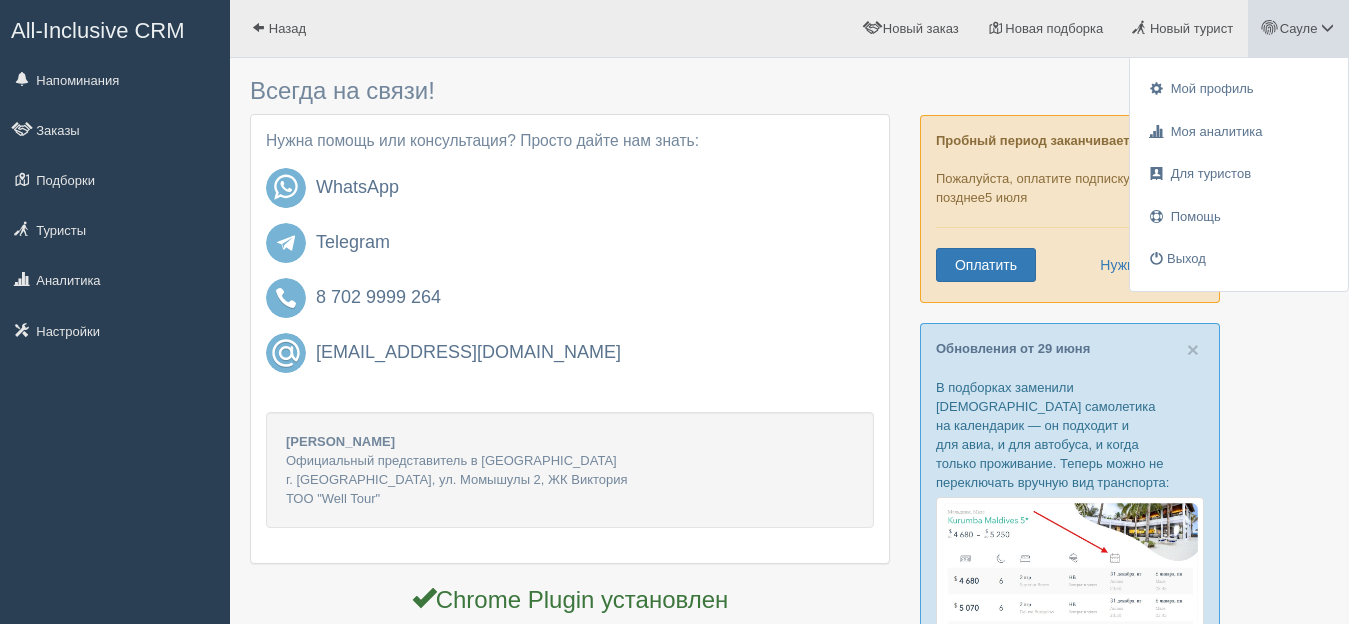 click at bounding box center [789, 660] 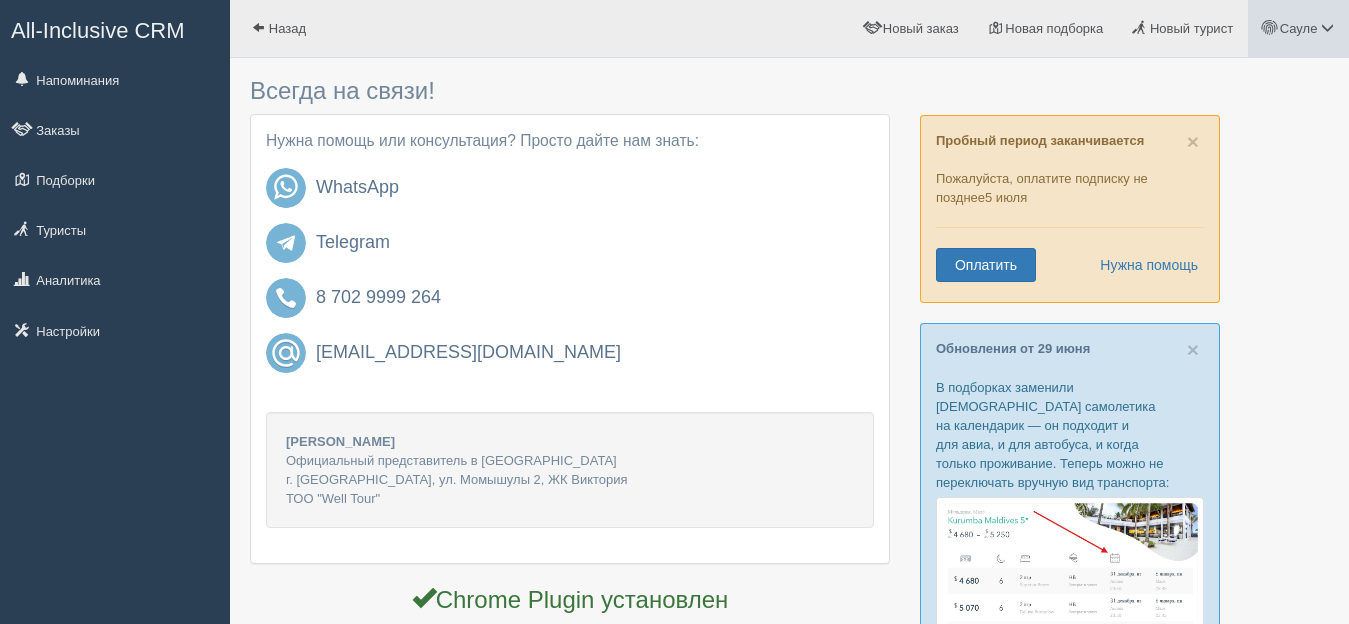 click on "Сауле" at bounding box center [1298, 28] 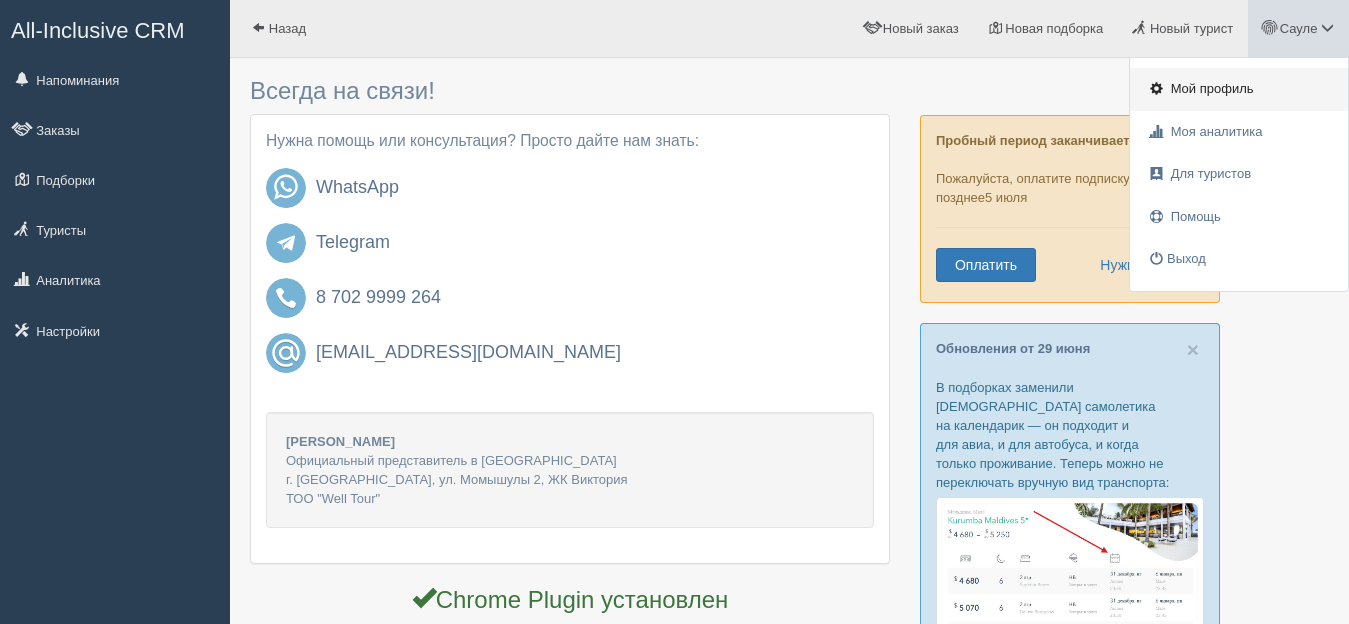 click on "Мой профиль" at bounding box center (1239, 89) 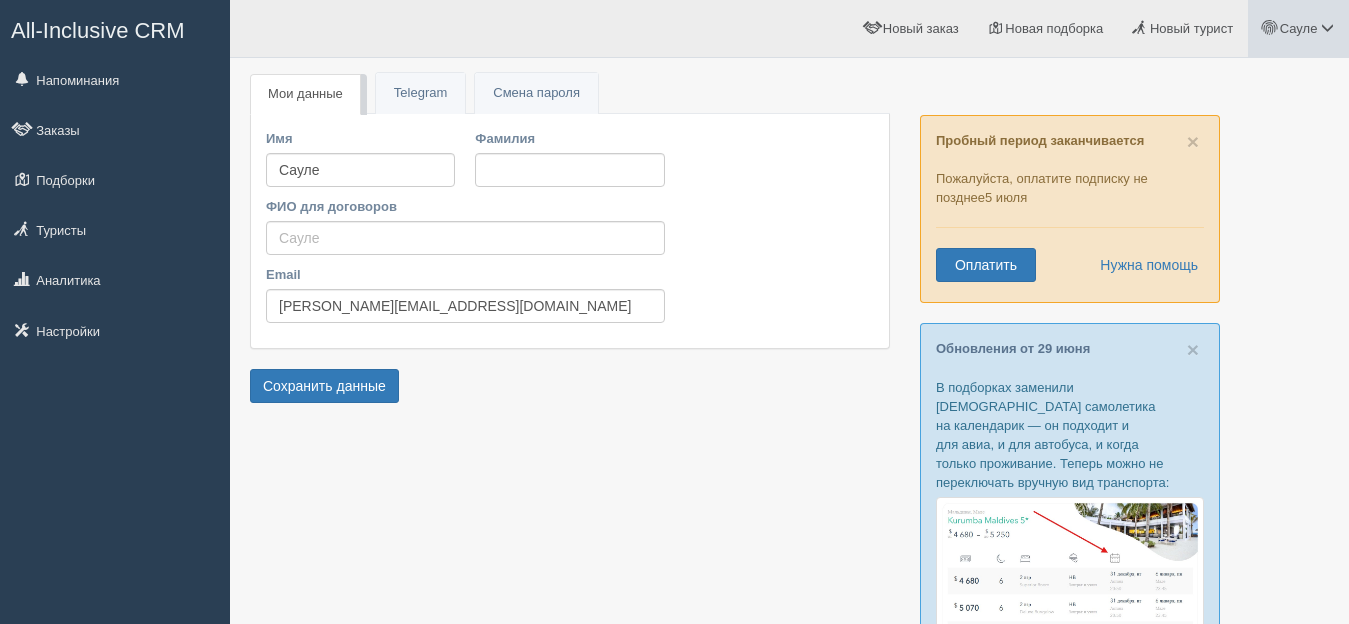 scroll, scrollTop: 0, scrollLeft: 0, axis: both 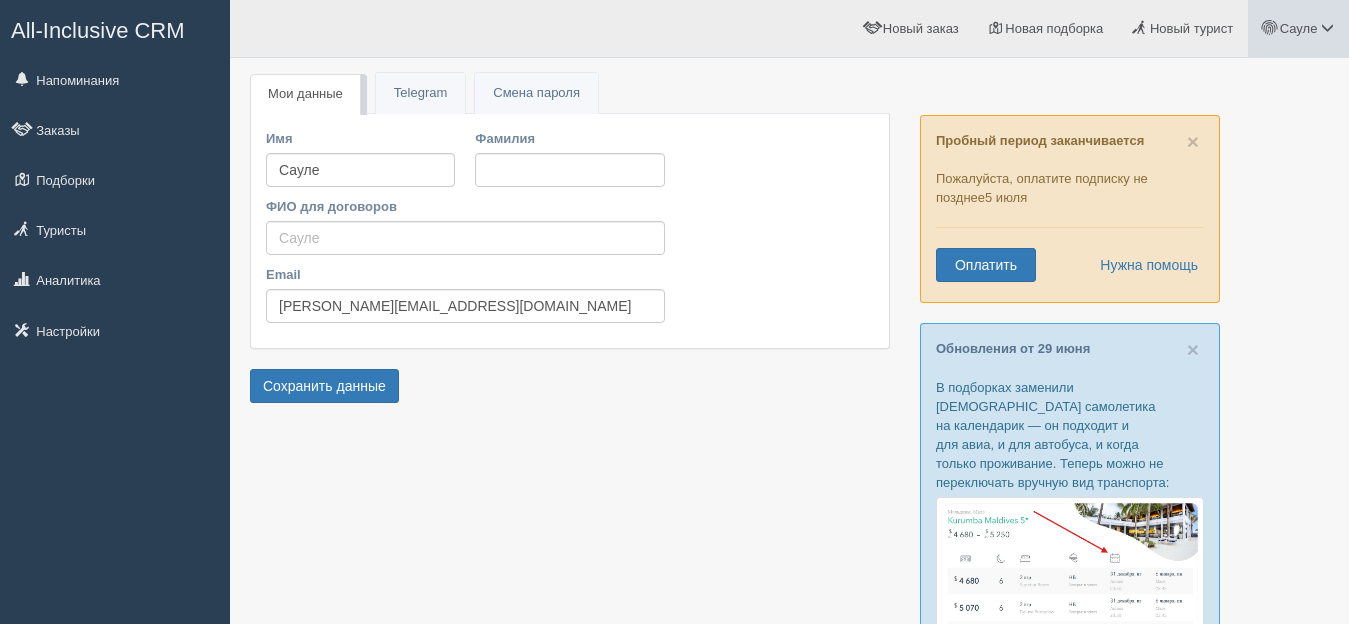 click on "Сауле" at bounding box center [1299, 28] 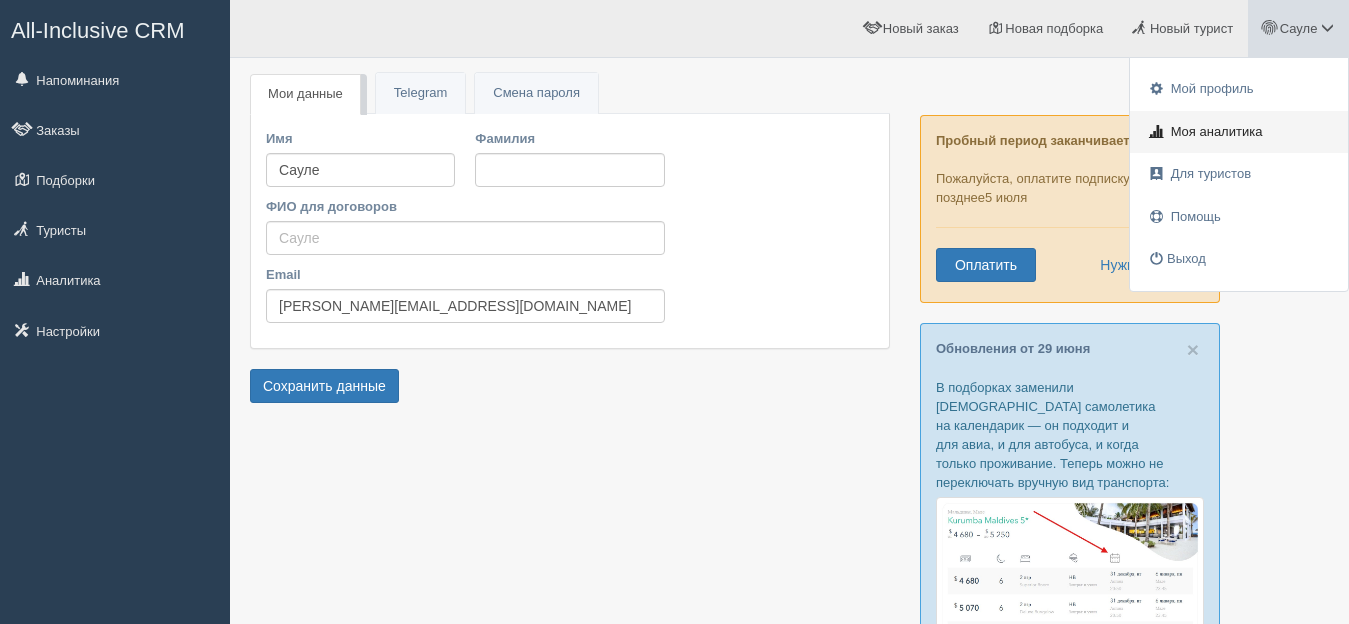 click on "Моя аналитика" at bounding box center (1217, 131) 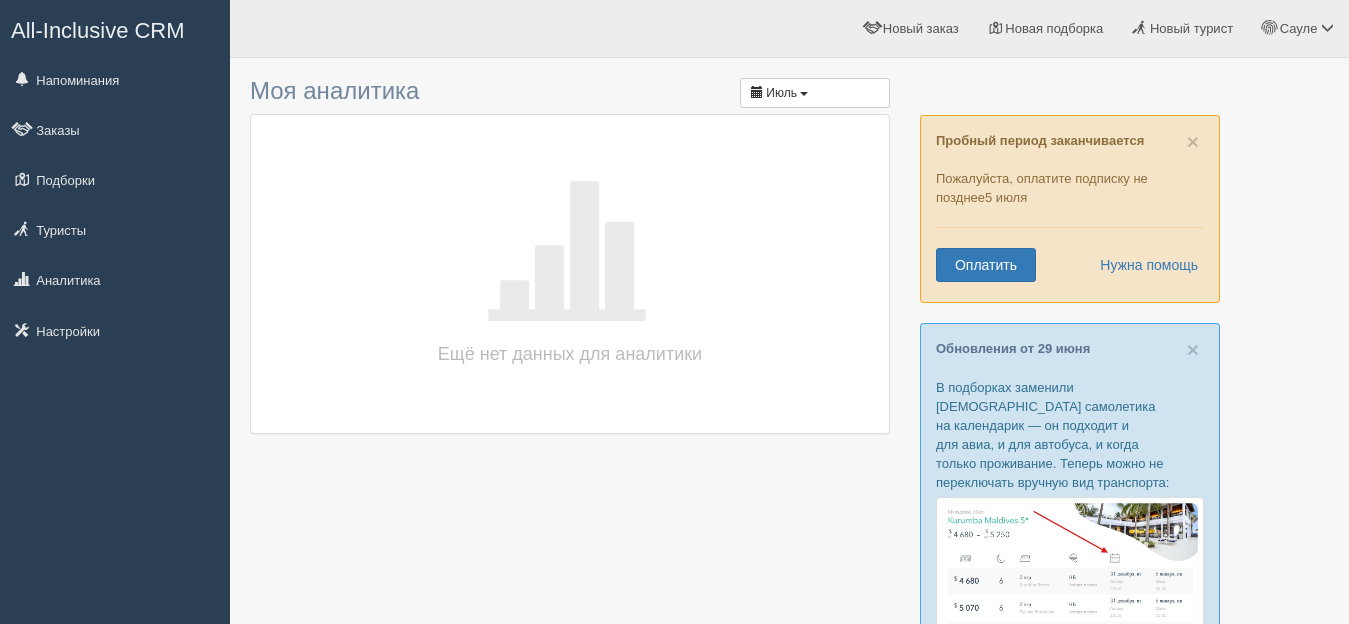 scroll, scrollTop: 0, scrollLeft: 0, axis: both 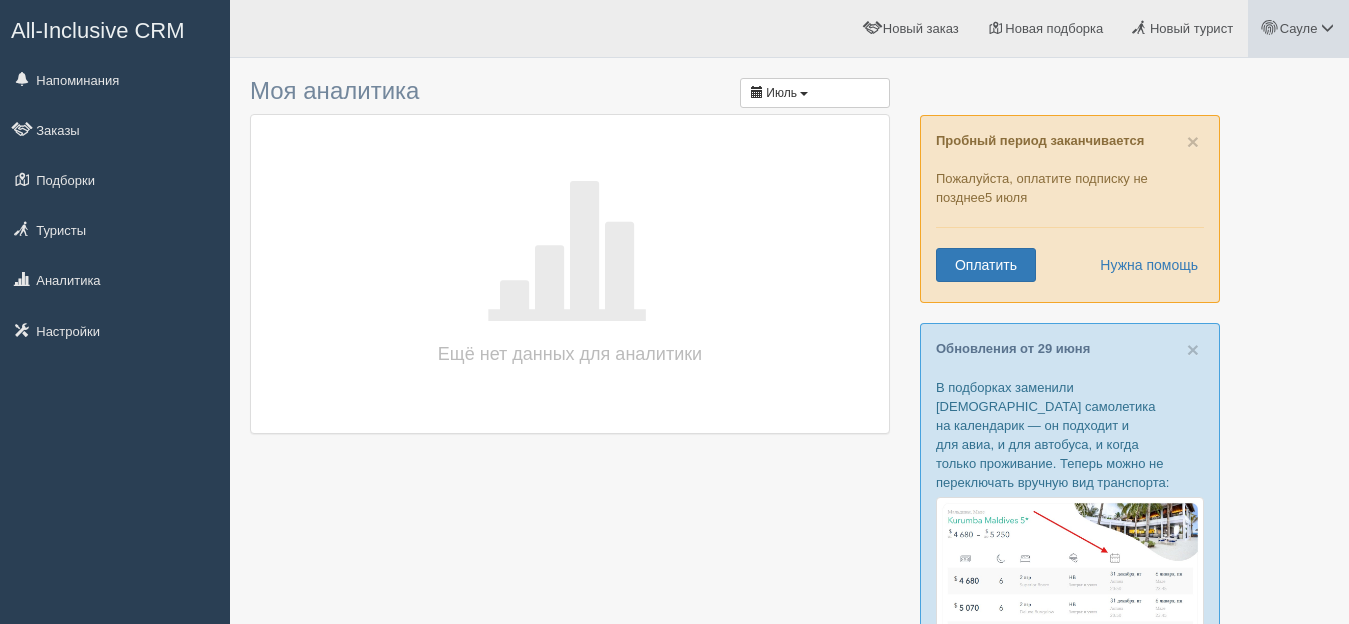 click on "Сауле" at bounding box center (1299, 28) 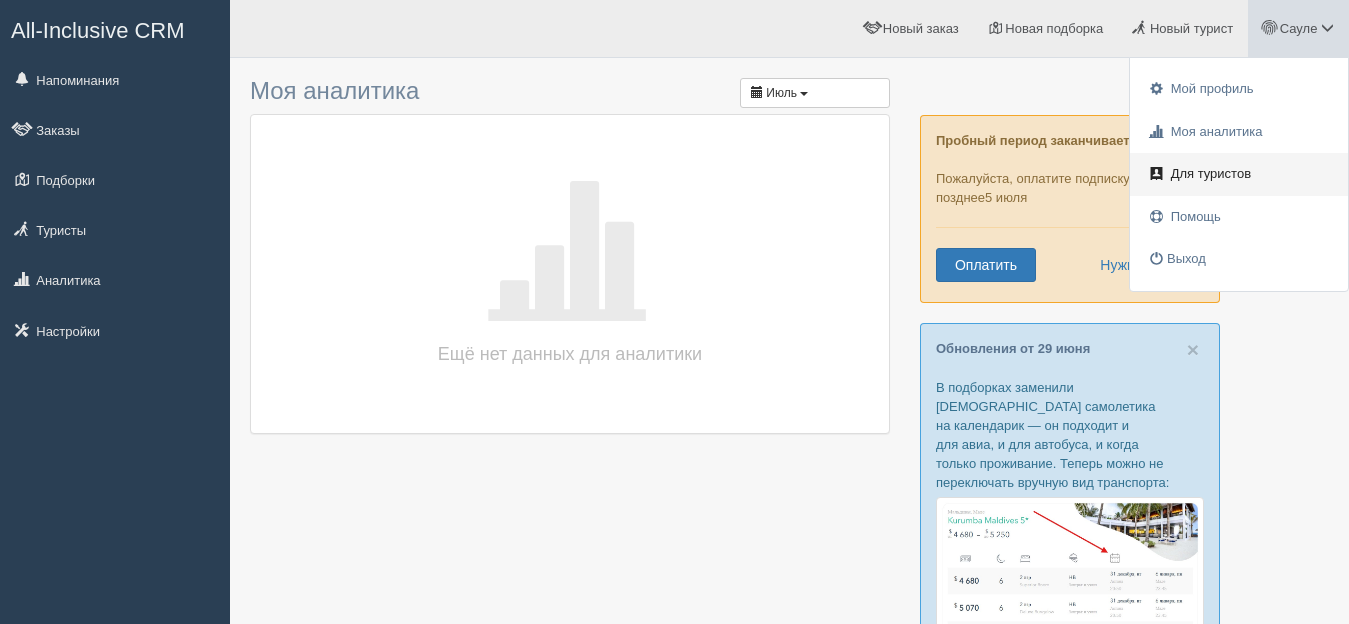 click on "Для туристов" at bounding box center [1239, 174] 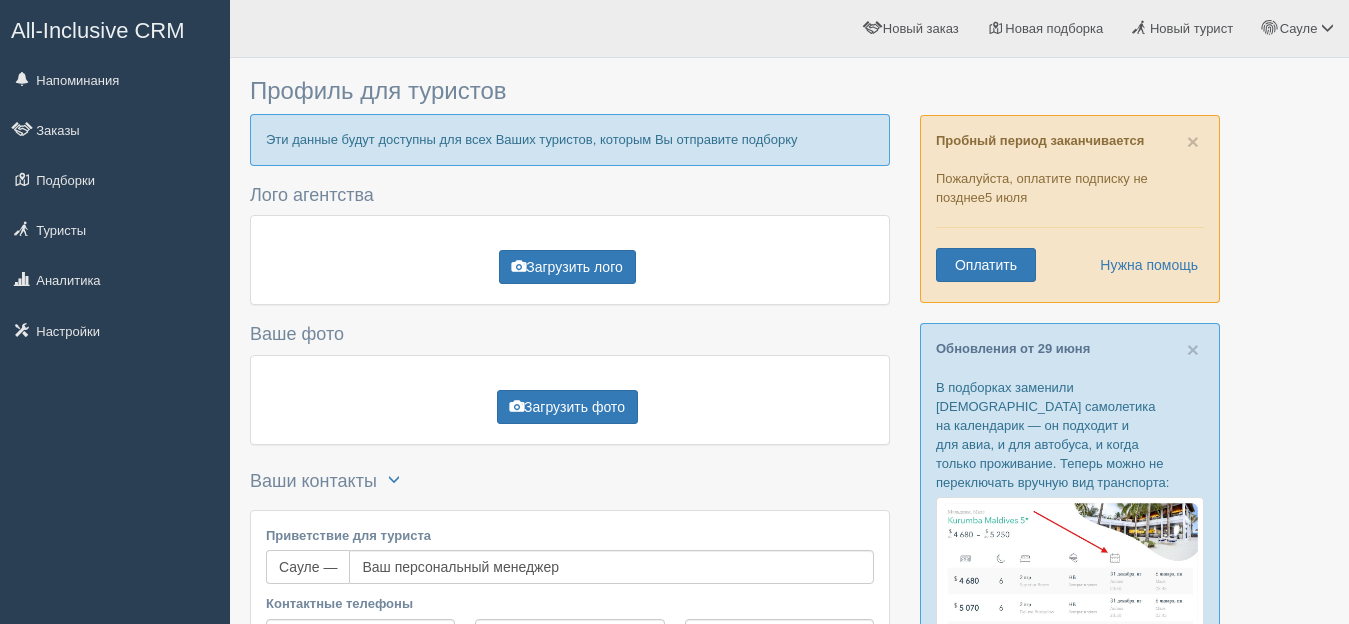 scroll, scrollTop: 0, scrollLeft: 0, axis: both 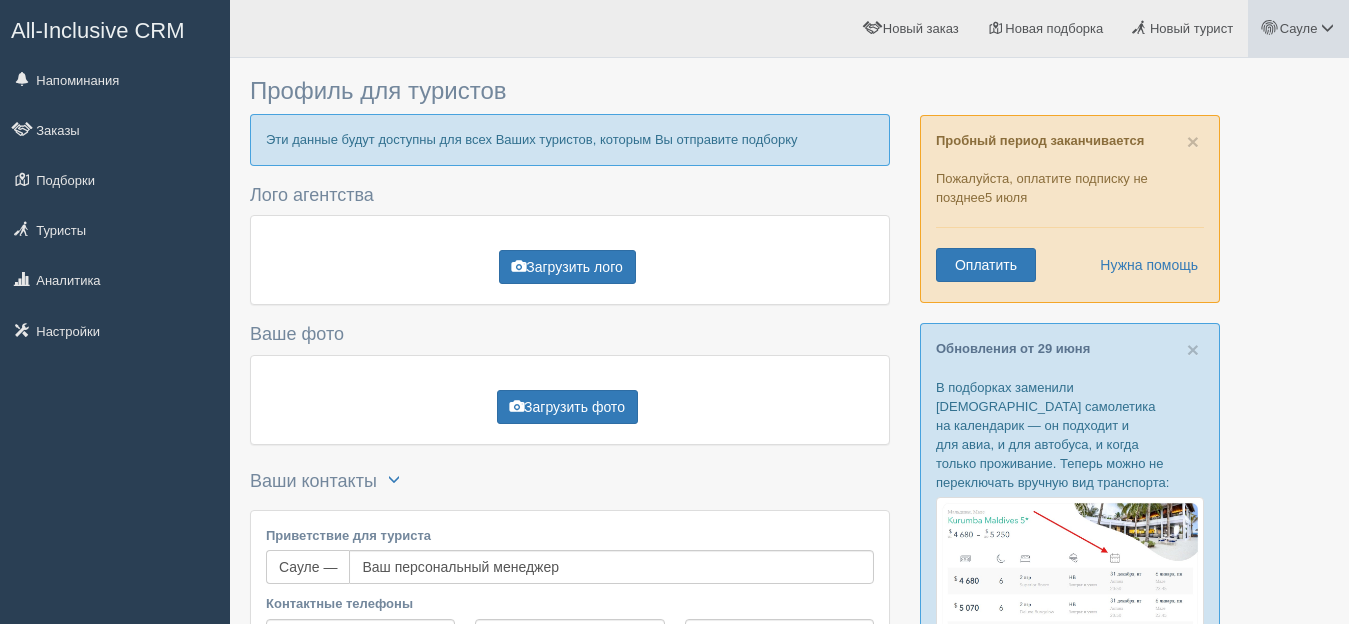 click on "Сауле" at bounding box center (1299, 28) 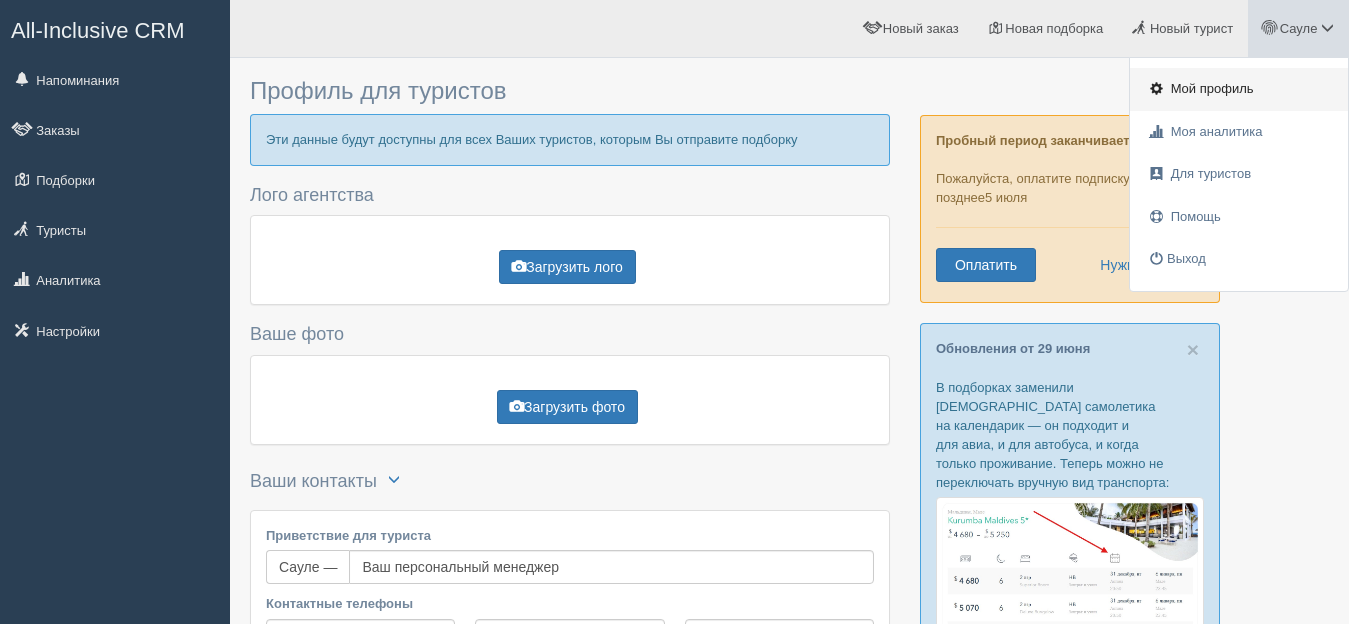 click on "Мой профиль" at bounding box center [1239, 89] 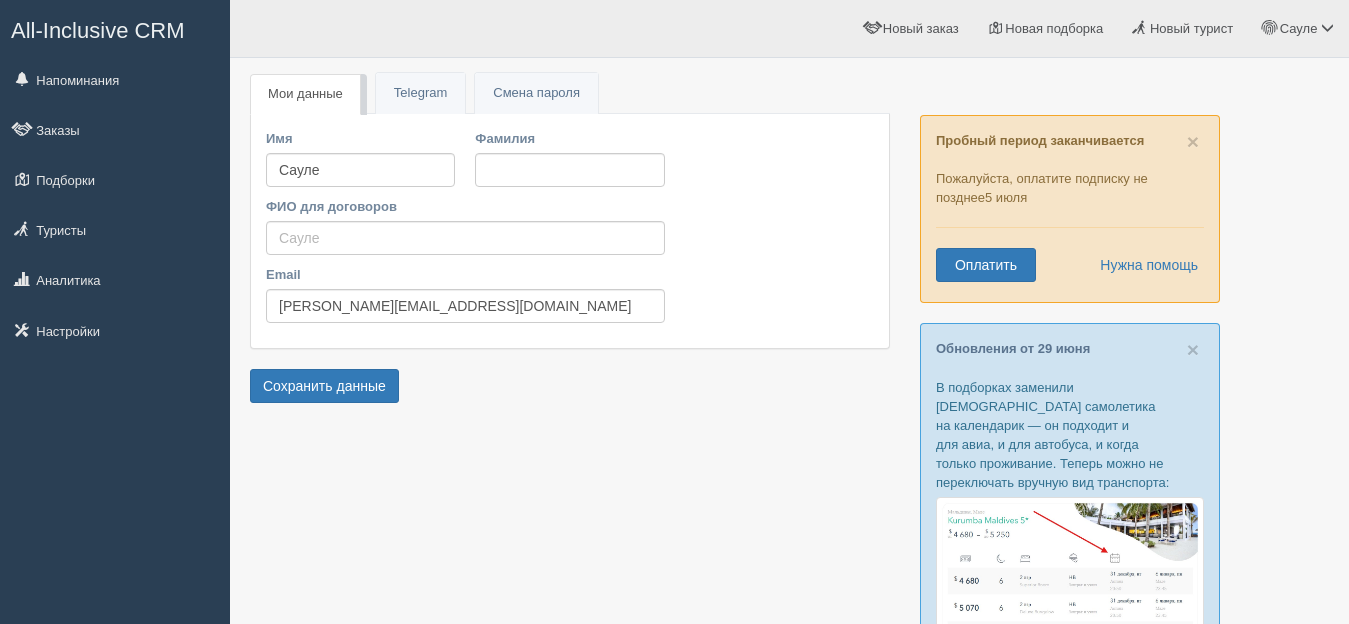 scroll, scrollTop: 0, scrollLeft: 0, axis: both 